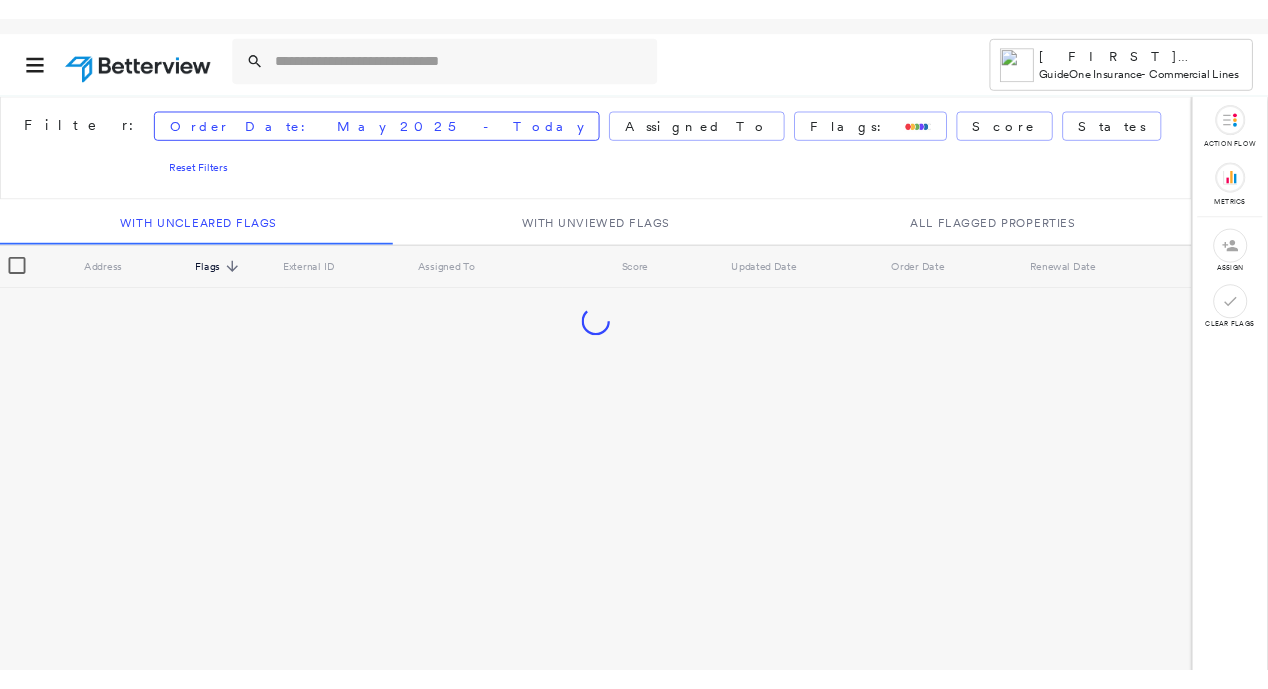 scroll, scrollTop: 0, scrollLeft: 0, axis: both 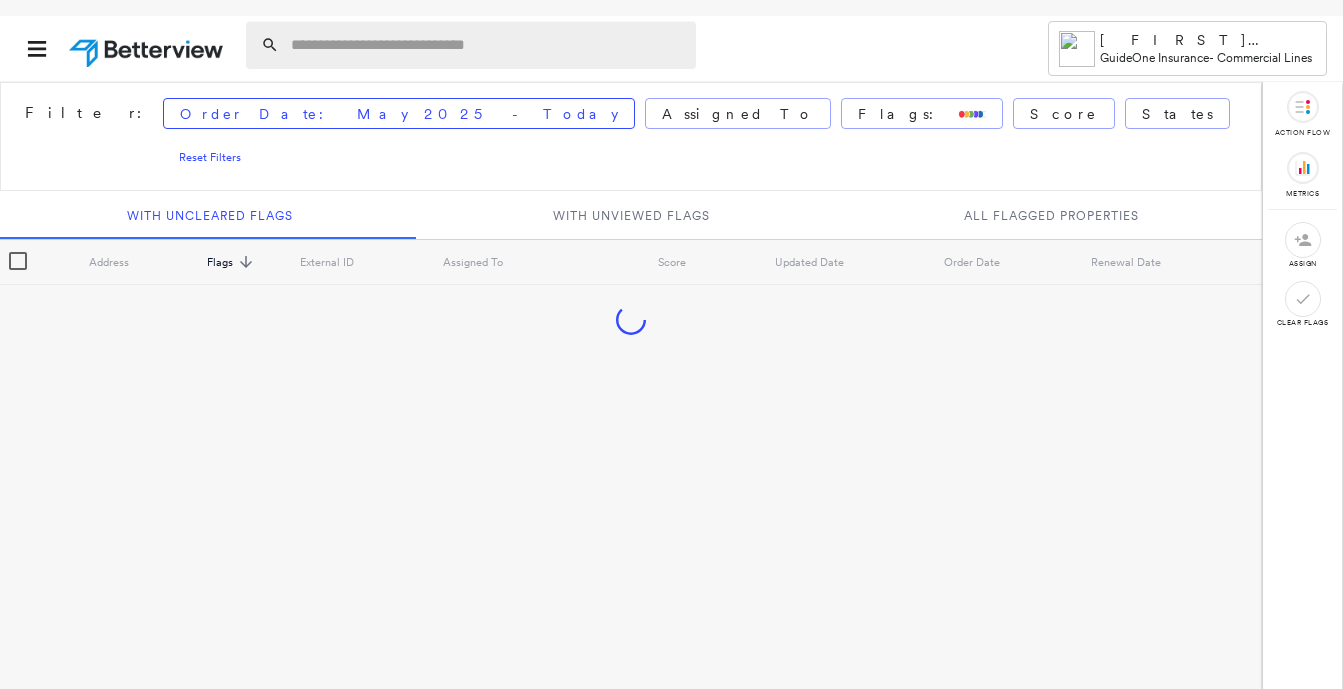 click at bounding box center [487, 45] 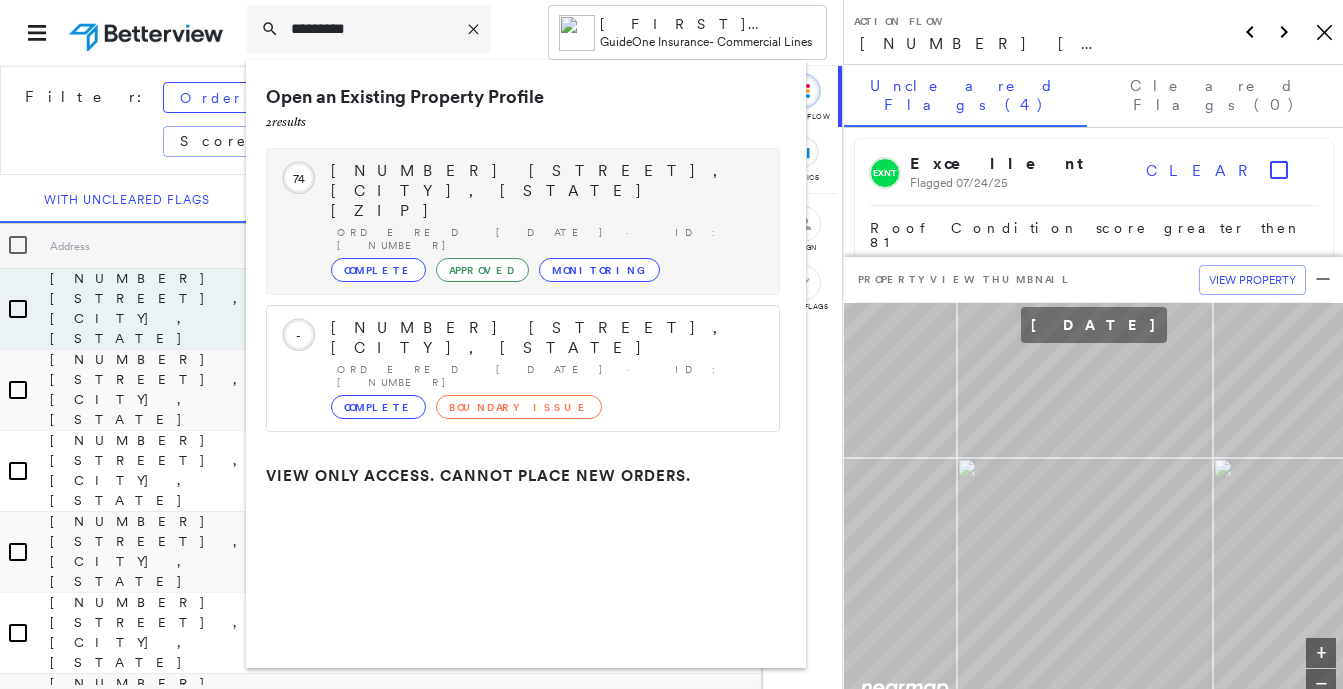 type on "*********" 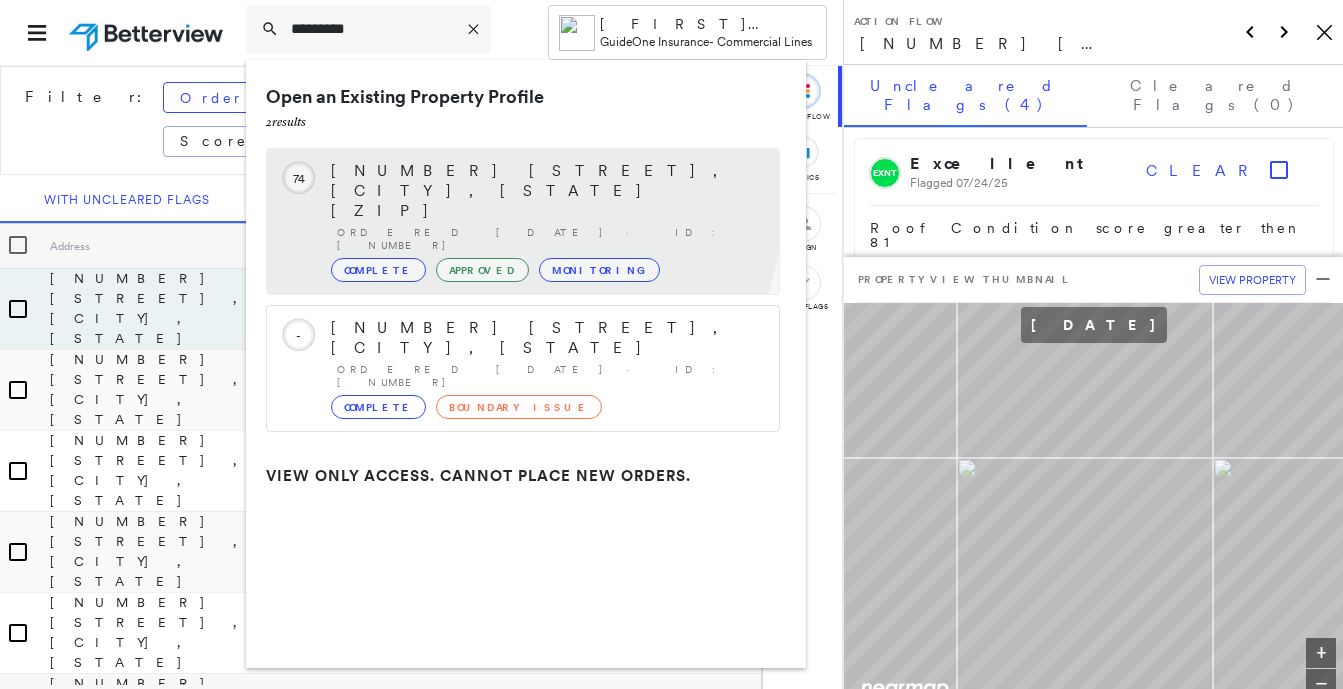 click on "[NUMBER] [STREET], [CITY], [STATE] [ZIP]" at bounding box center [545, 191] 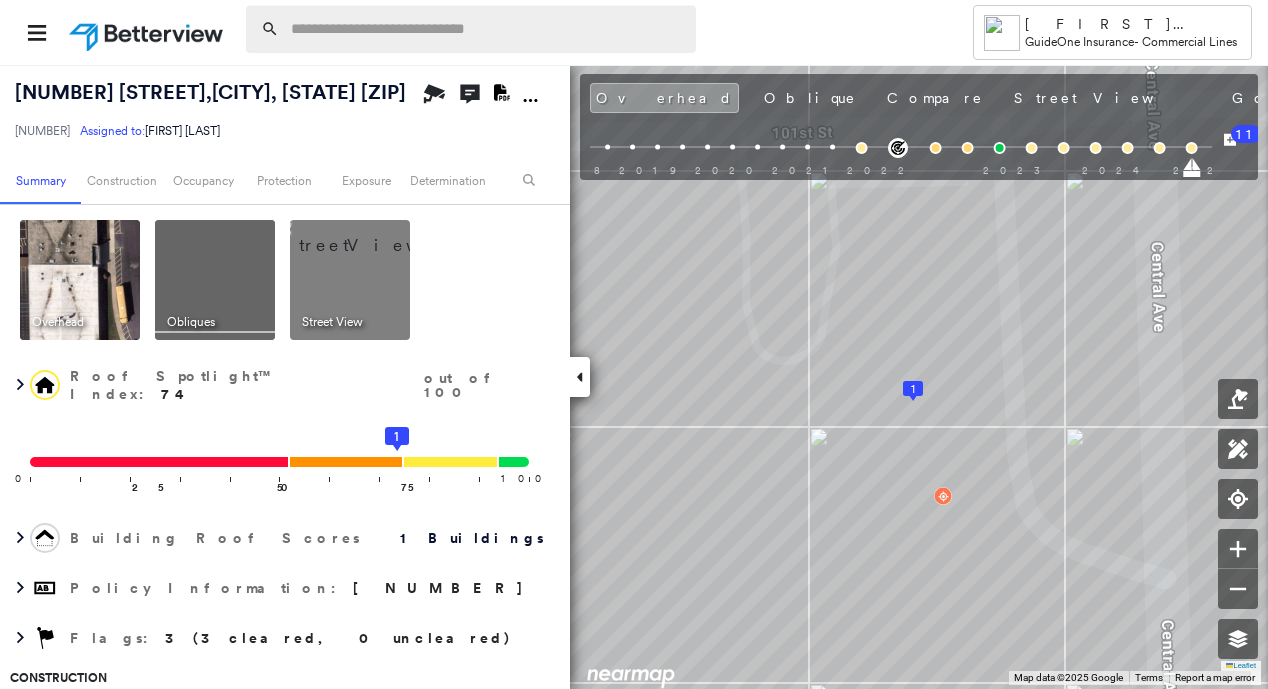 click at bounding box center [487, 29] 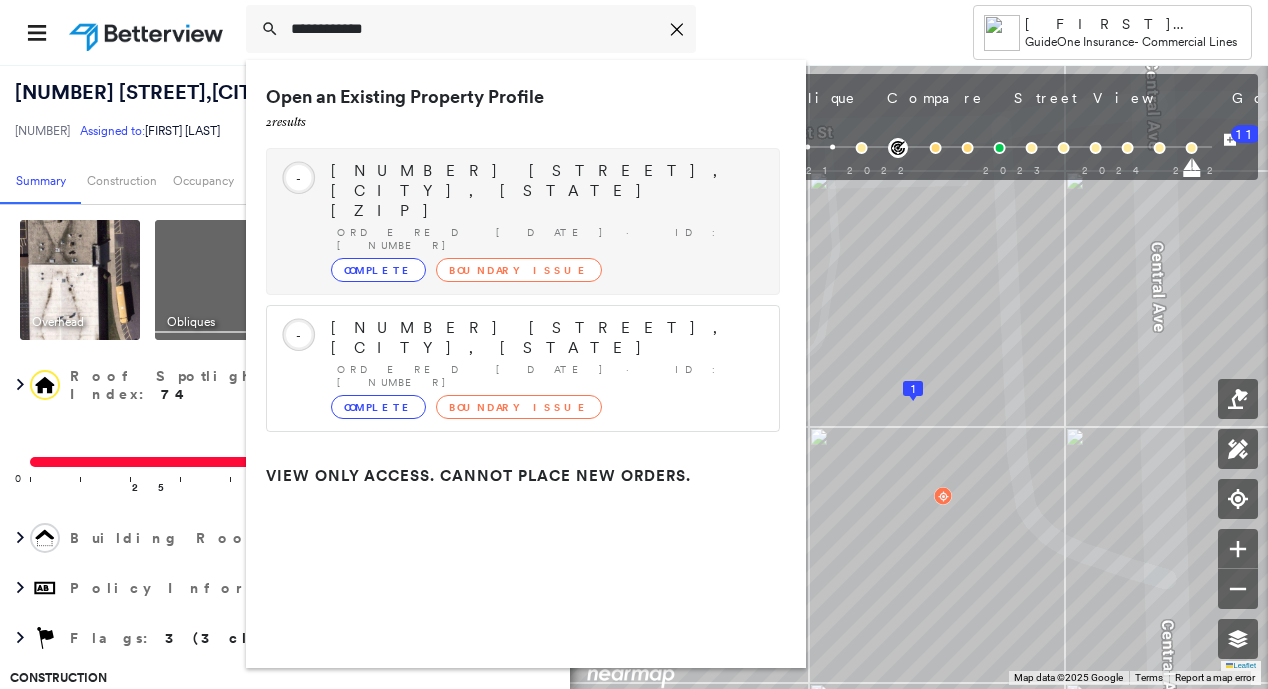 type on "**********" 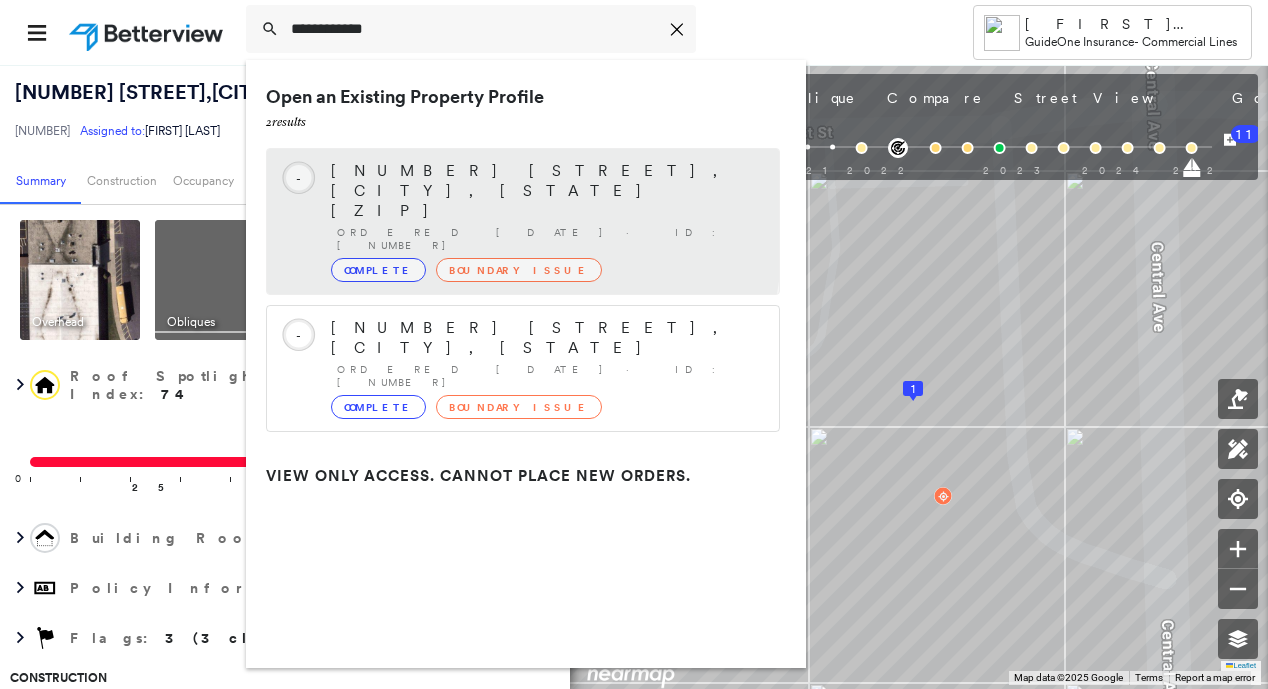 click on "Circled Text Icon - [NUMBER] [STREET], [CITY], [STATE] [ZIP] Ordered [DATE] · ID: [NUMBER] Complete Boundary Issue" at bounding box center [523, 221] 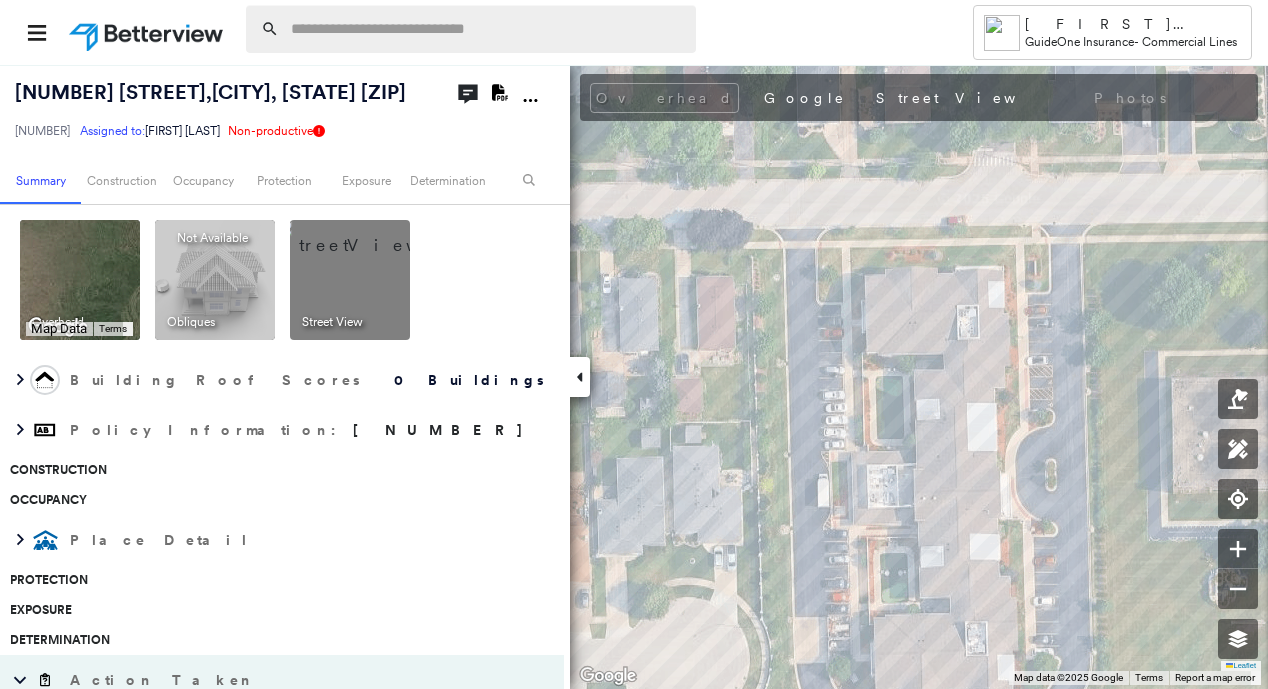click at bounding box center (487, 29) 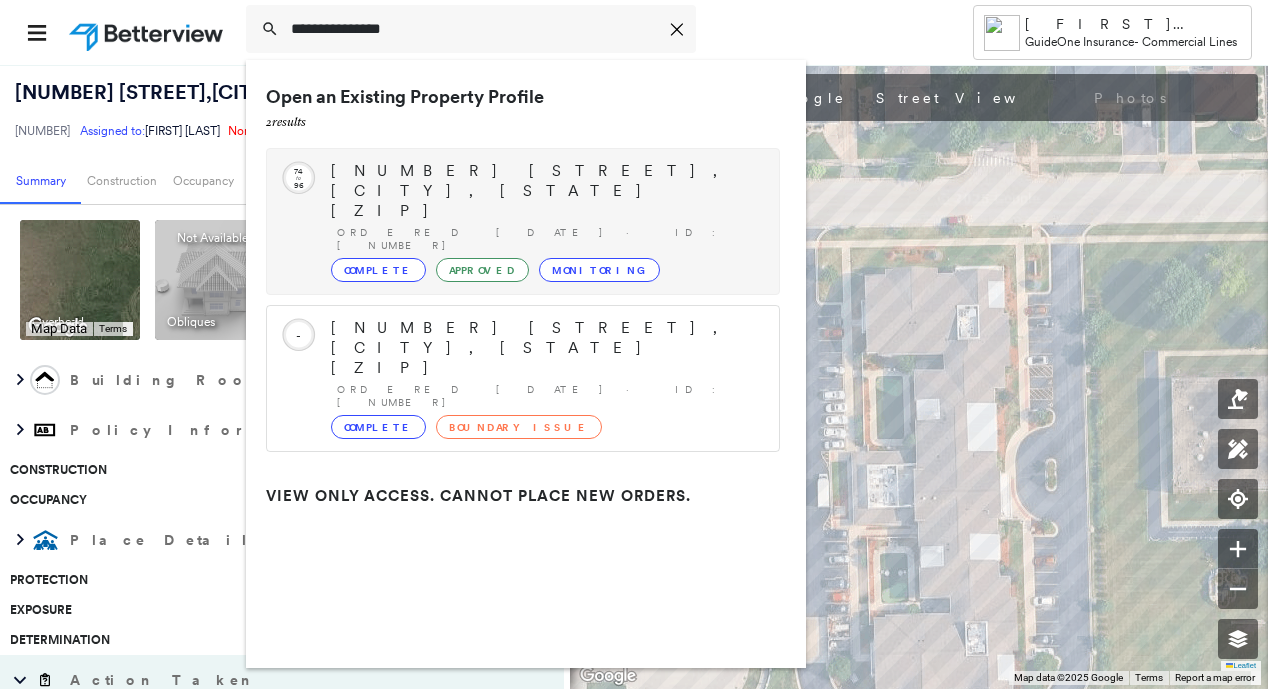 type on "**********" 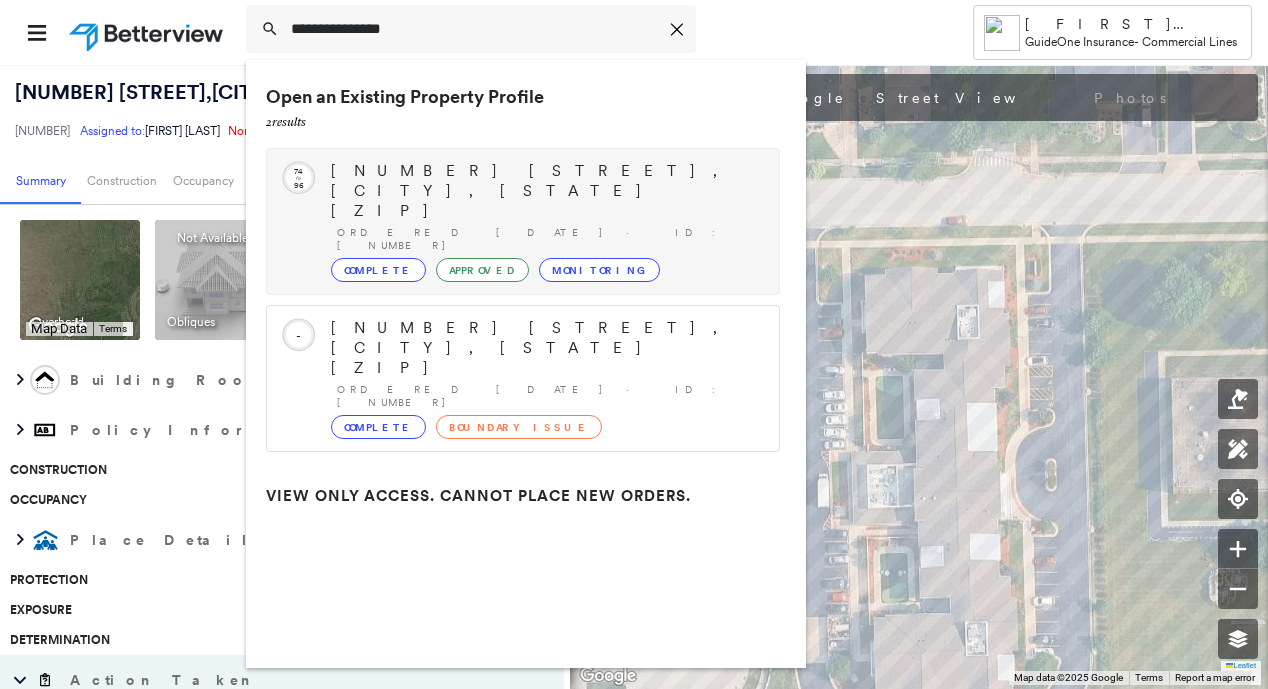 click on "Circled Text Icon 74 to 96 [NUMBER] [STREET], [CITY], [STATE] [ZIP] Ordered [DATE] · ID: [NUMBER] Complete Approved Monitoring" at bounding box center (523, 221) 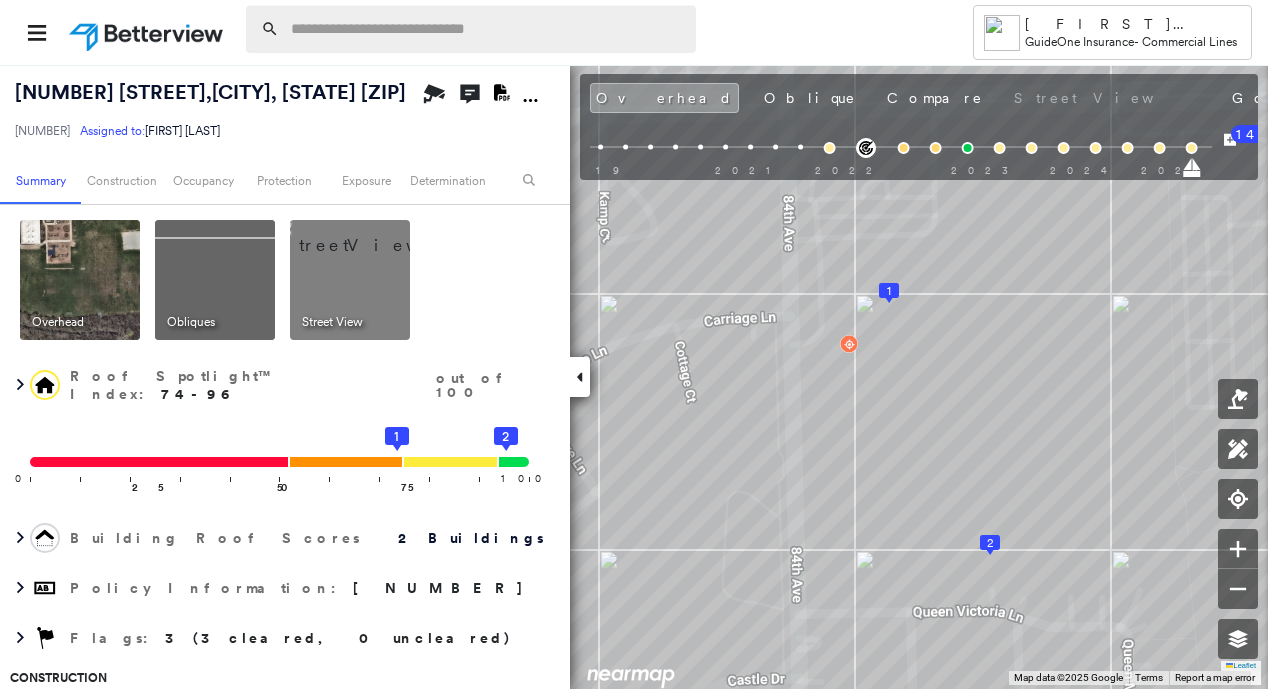 click at bounding box center [487, 29] 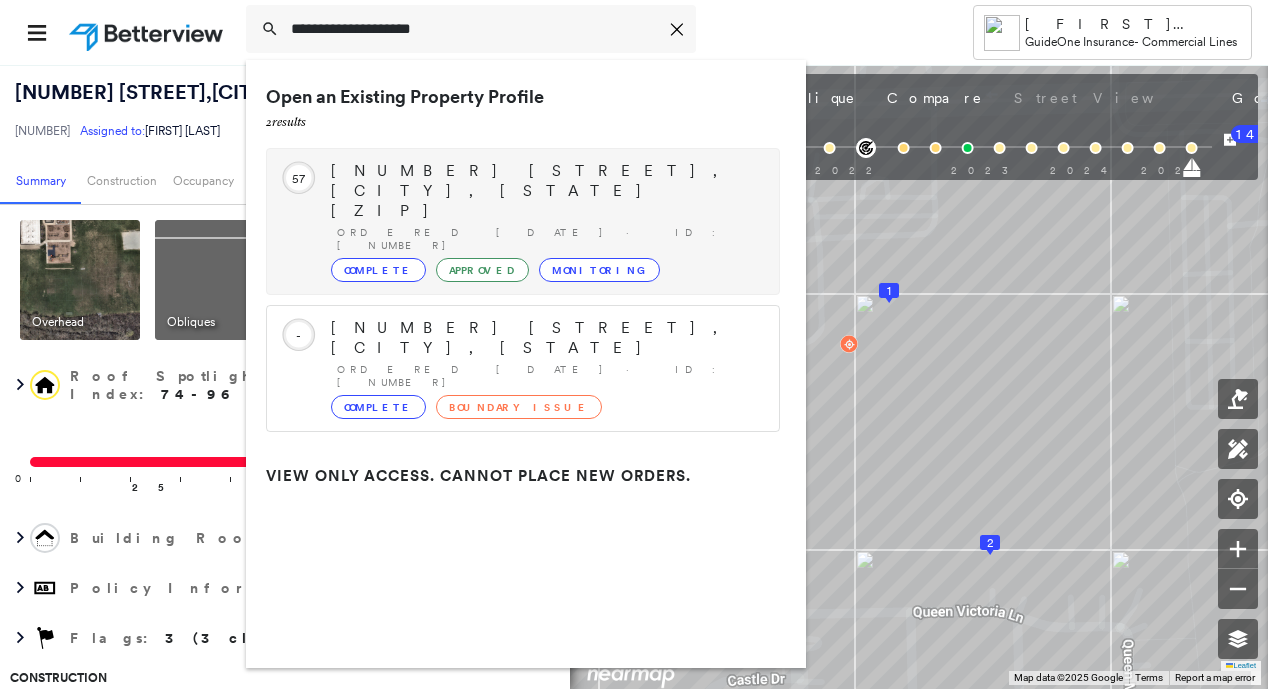 type on "**********" 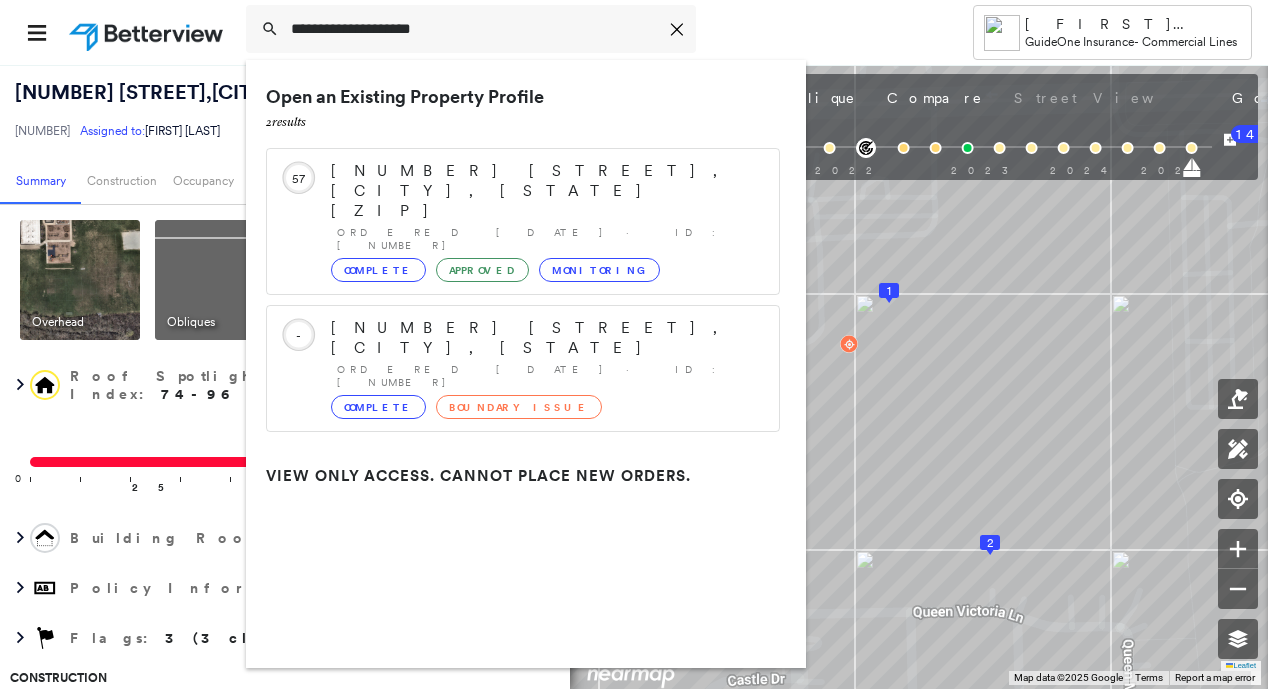 click on "[NUMBER] [STREET], [CITY], [STATE] [ZIP]" at bounding box center [545, 191] 